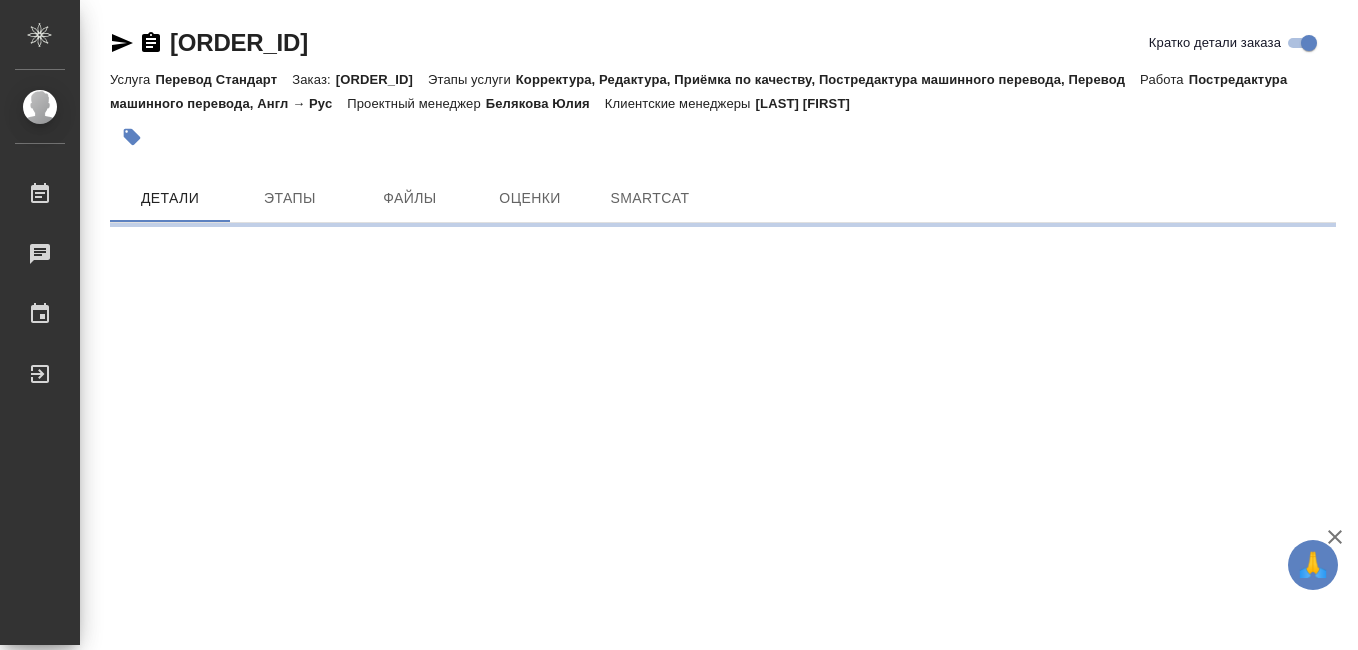 scroll, scrollTop: 0, scrollLeft: 0, axis: both 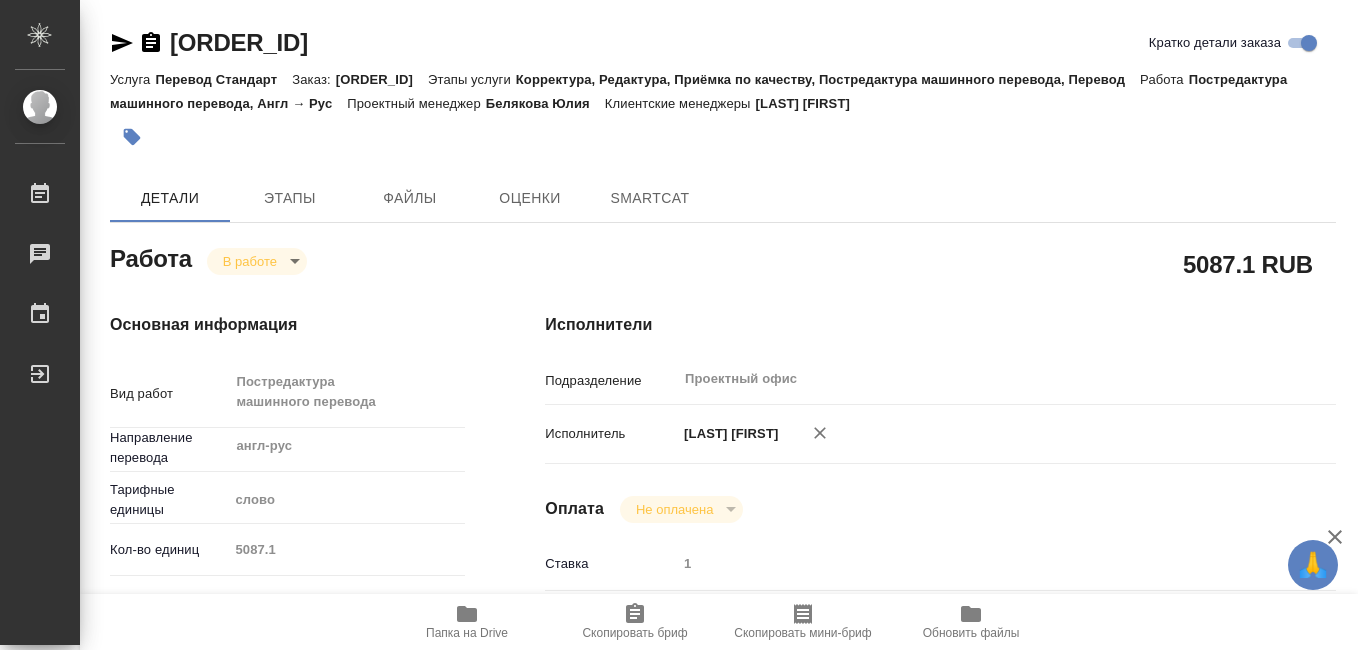 type on "x" 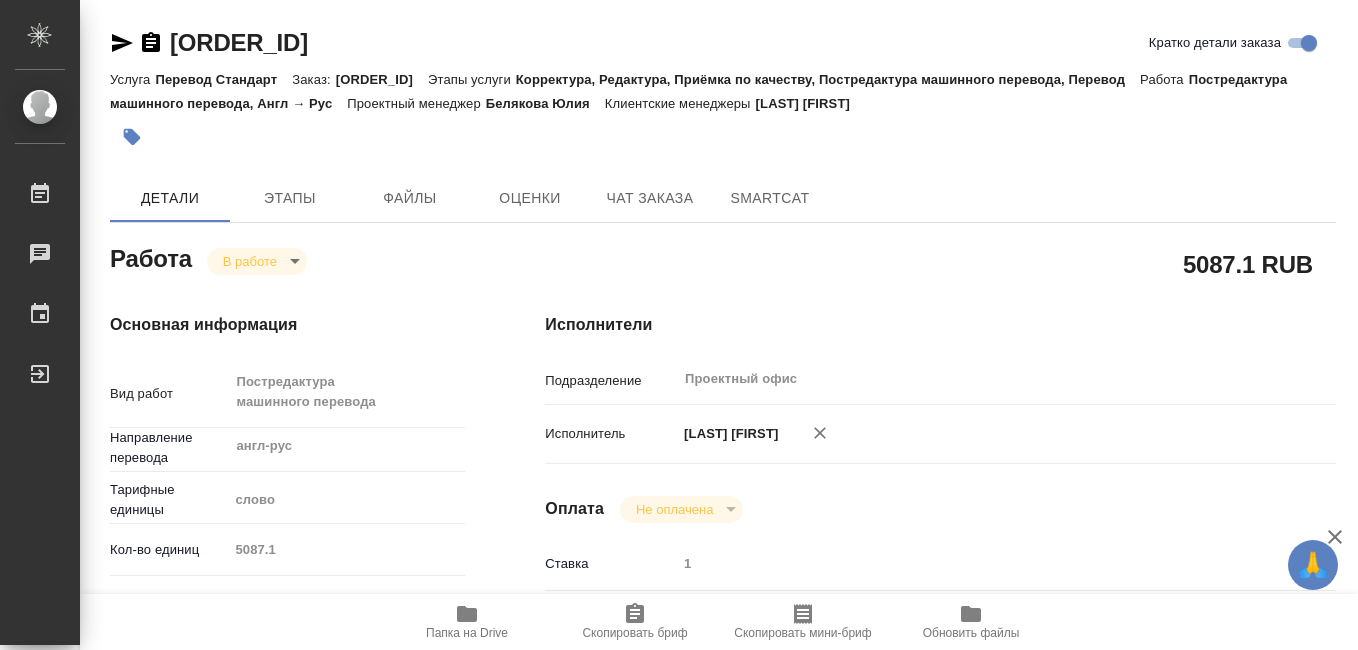 type on "x" 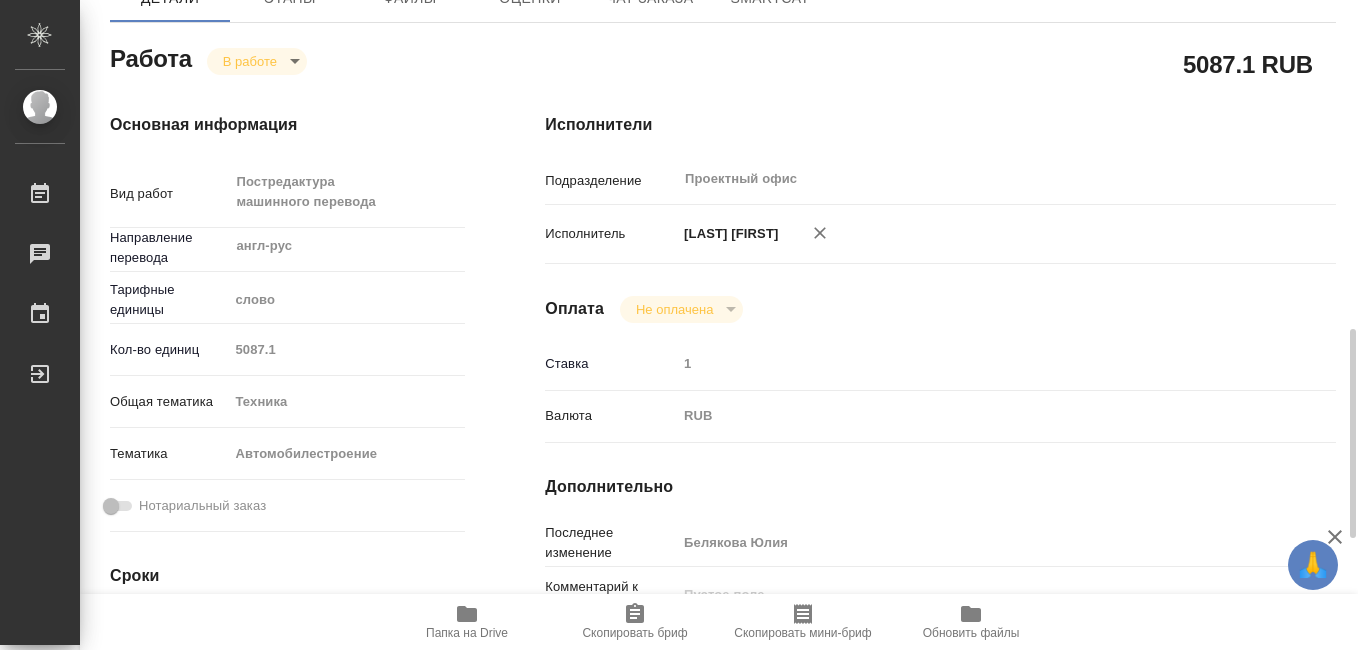 scroll, scrollTop: 600, scrollLeft: 0, axis: vertical 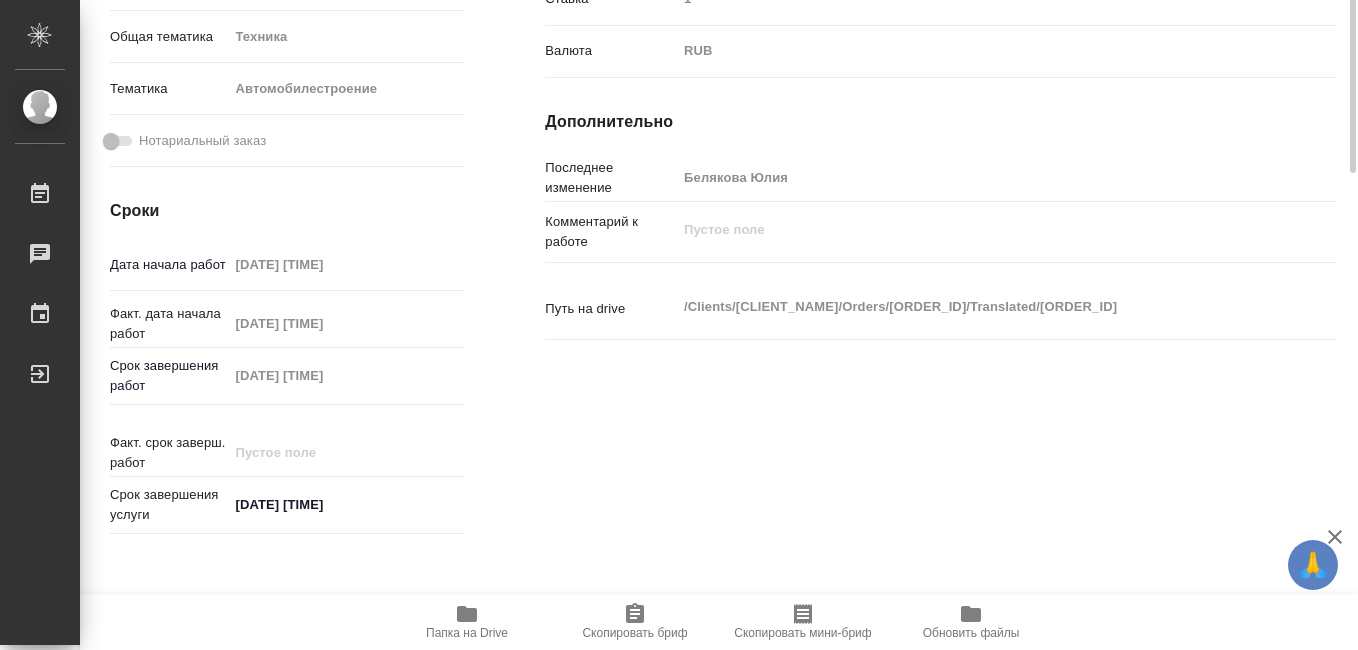 type on "x" 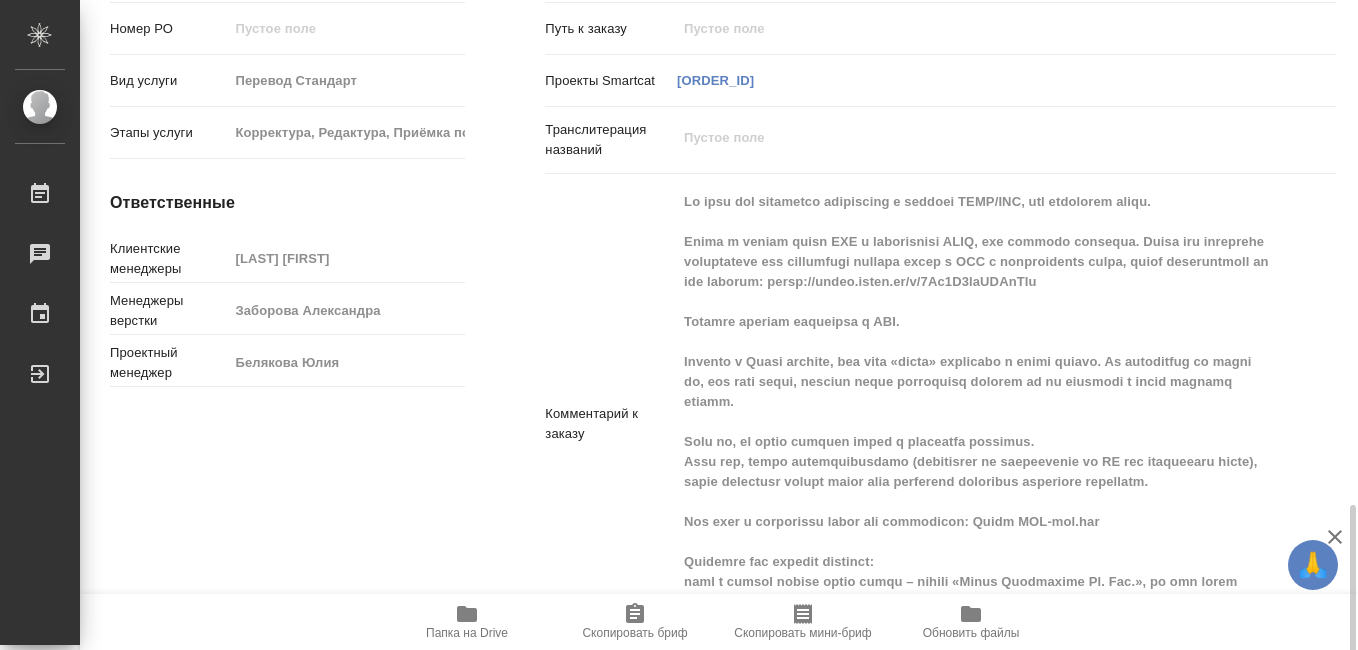 scroll, scrollTop: 1364, scrollLeft: 0, axis: vertical 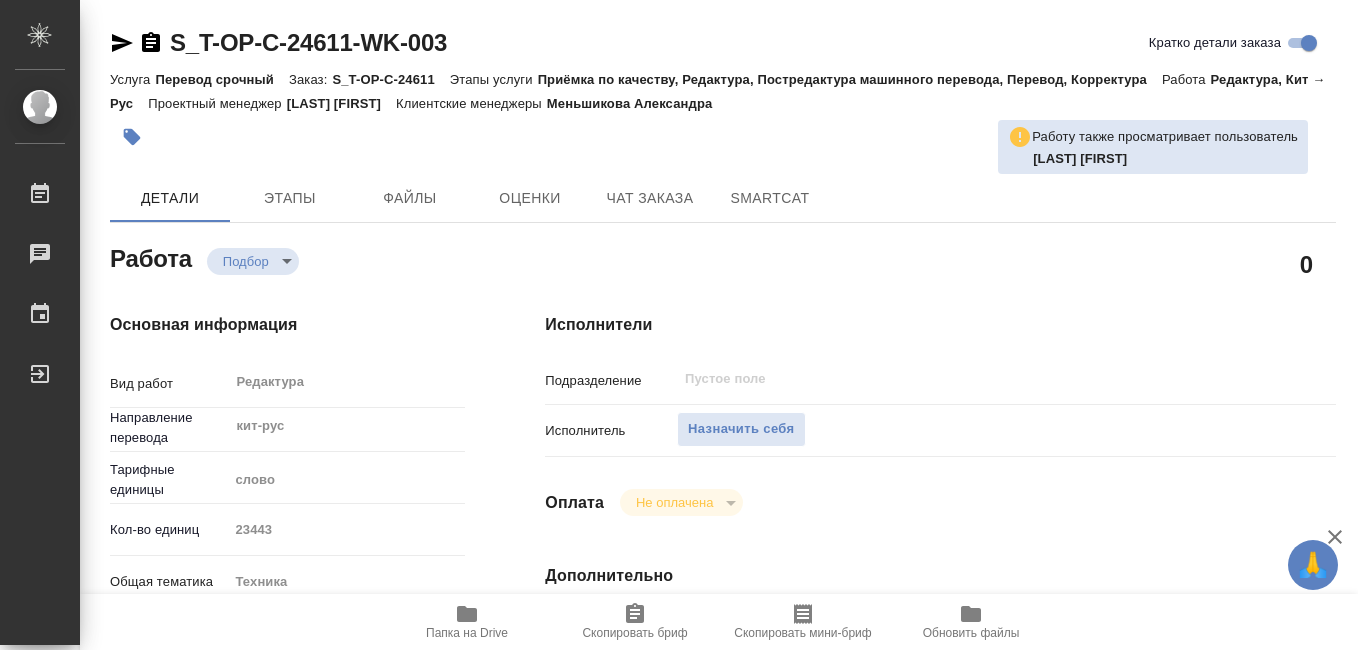 type on "x" 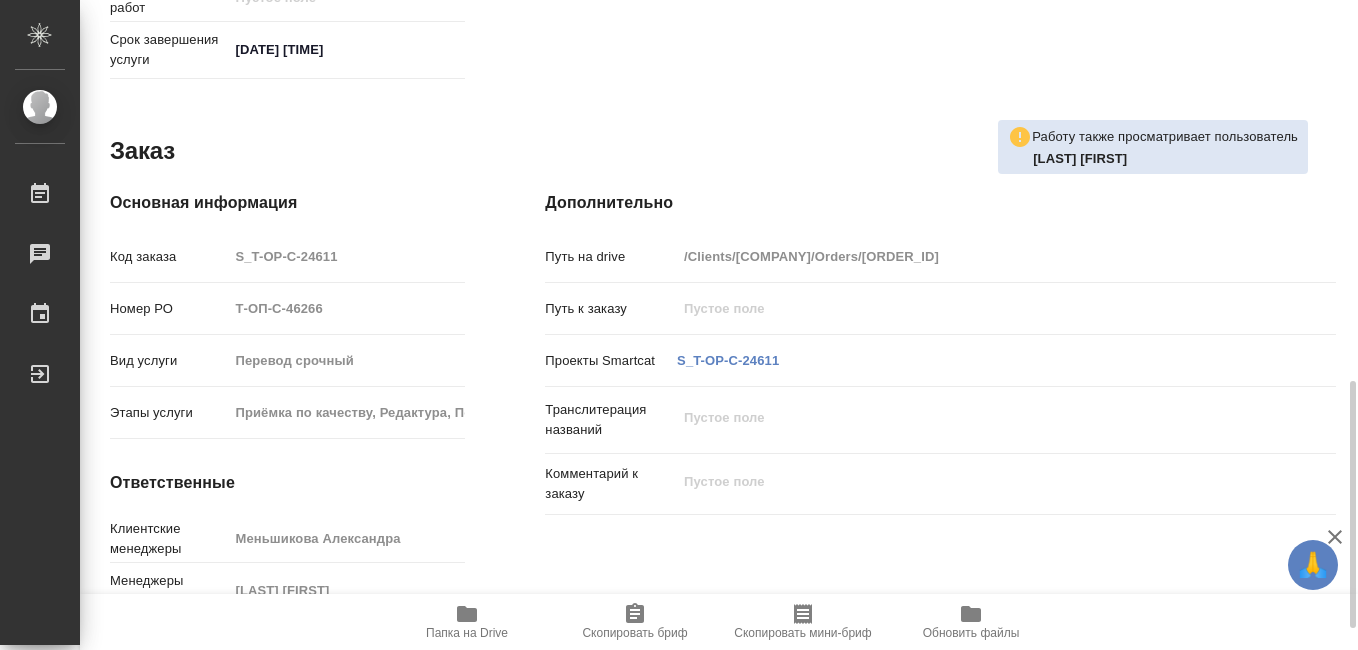scroll, scrollTop: 1056, scrollLeft: 0, axis: vertical 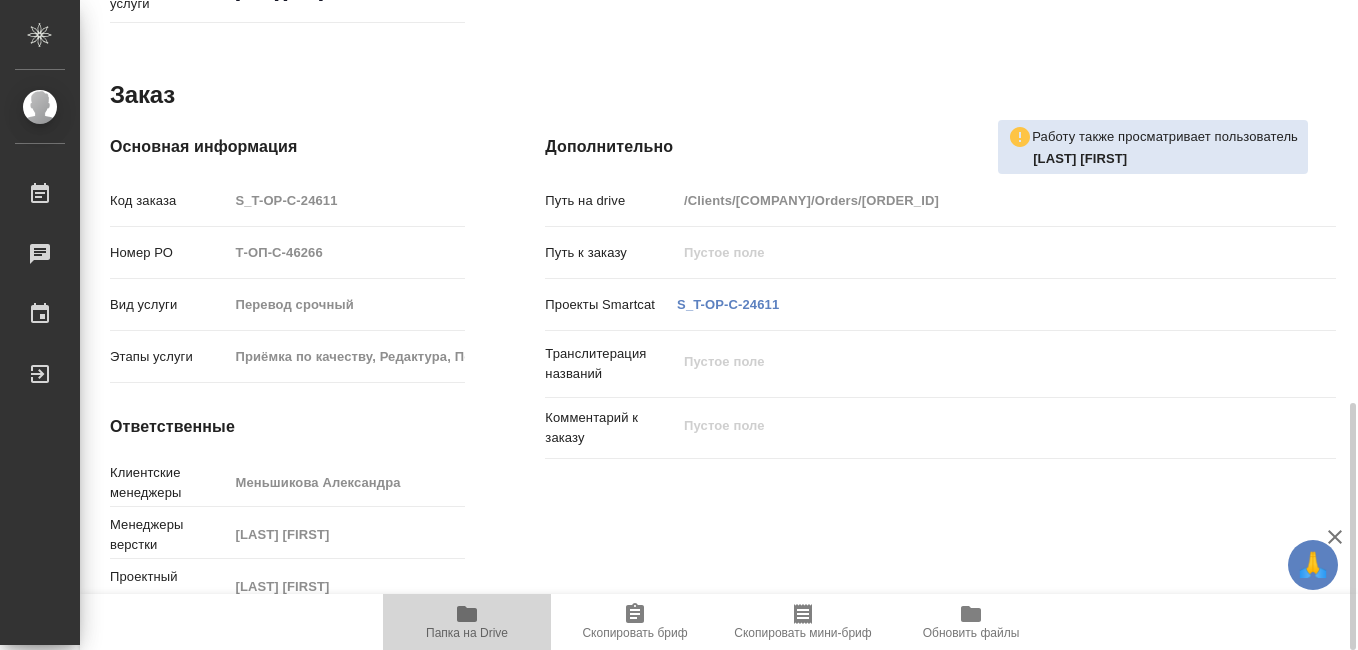 click 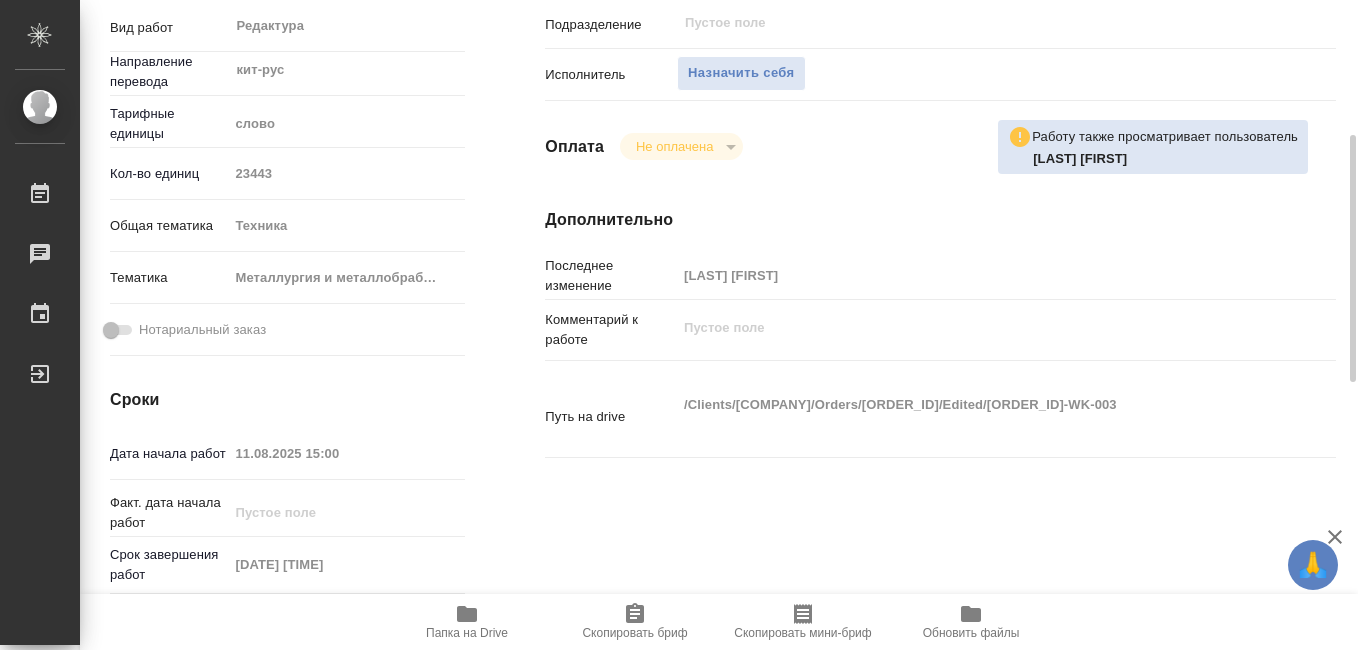 scroll, scrollTop: 0, scrollLeft: 0, axis: both 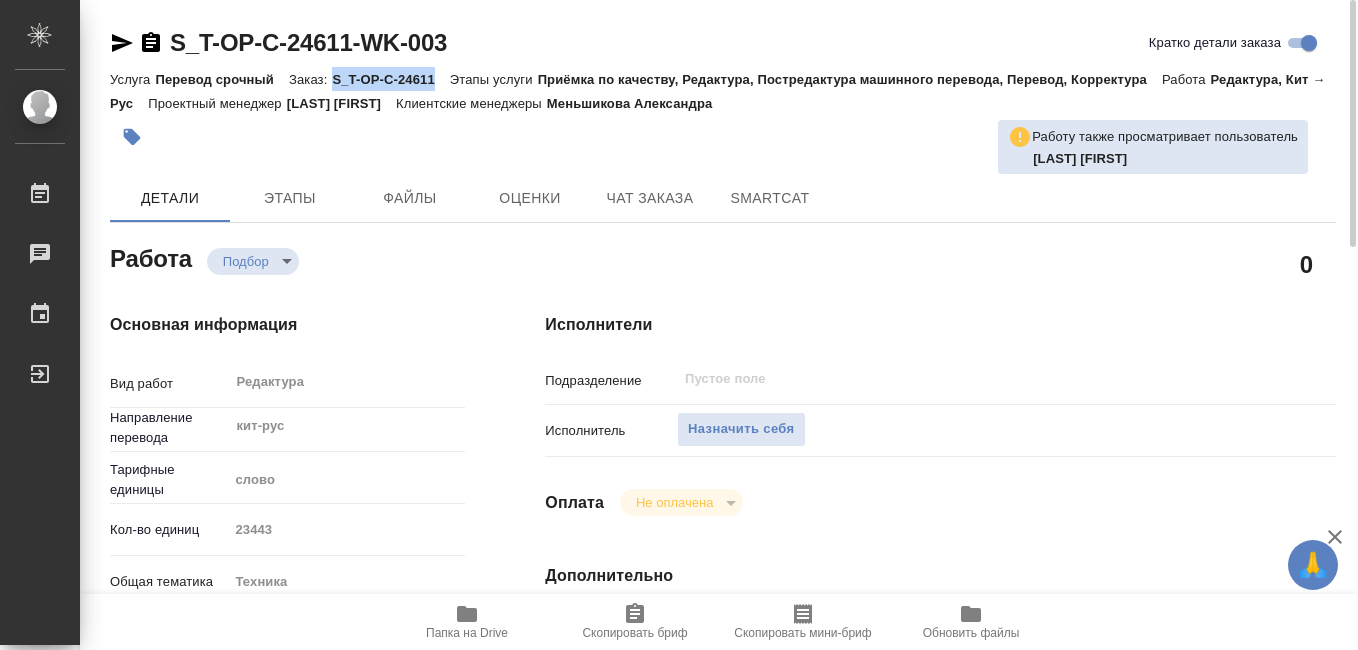 drag, startPoint x: 335, startPoint y: 80, endPoint x: 434, endPoint y: 80, distance: 99 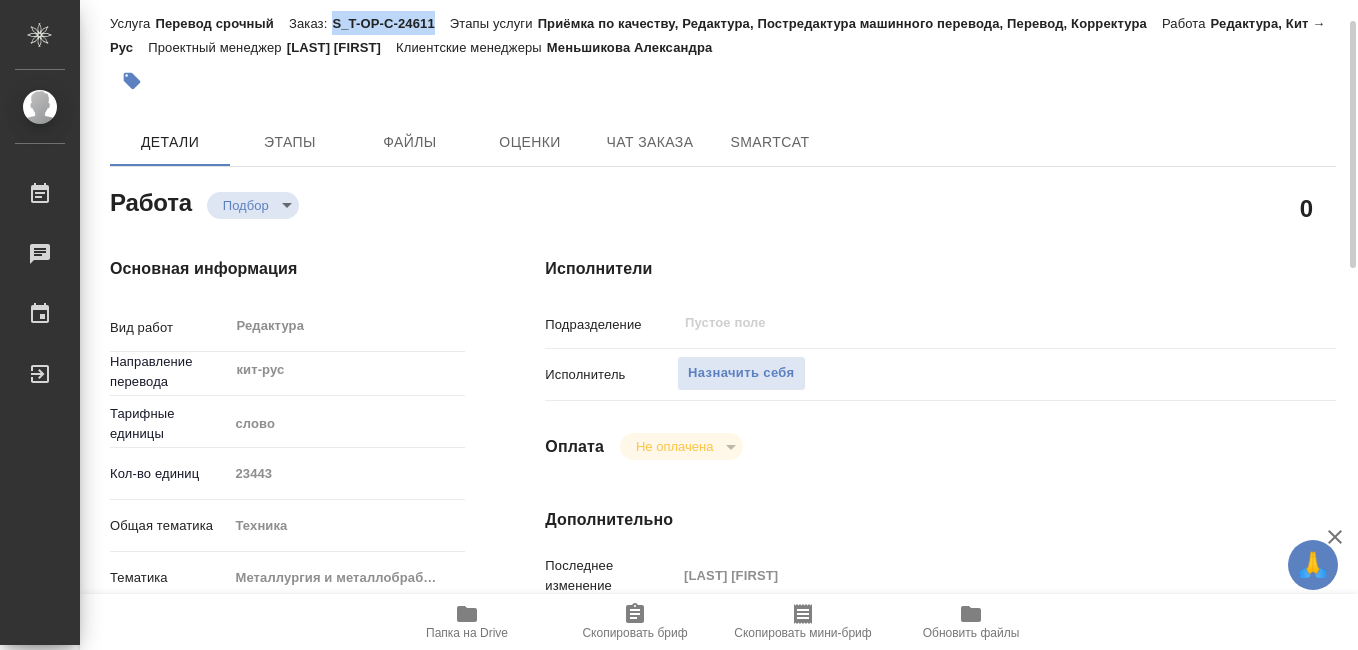 scroll, scrollTop: 456, scrollLeft: 0, axis: vertical 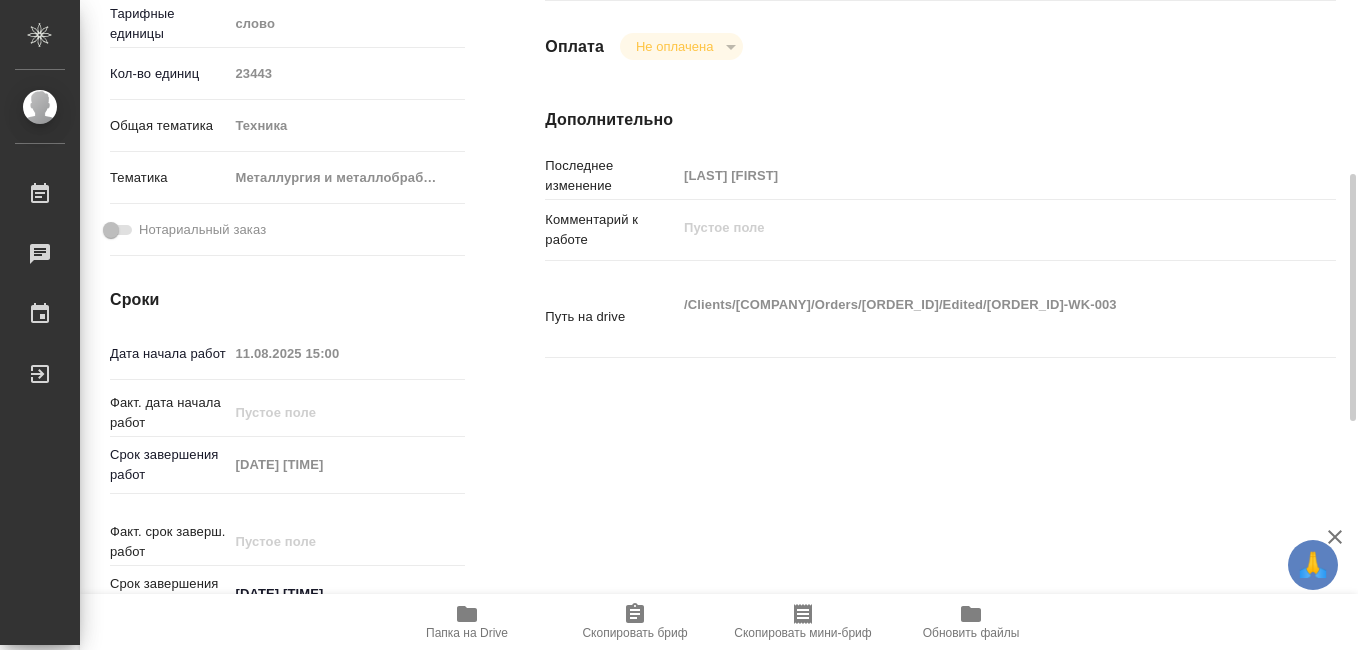 click on "Исполнители Подразделение ​ Исполнитель Назначить себя Оплата Не оплачена notPayed Дополнительно Последнее изменение [LAST] [FIRST] Комментарий к работе x Путь на drive /Clients/[COMPANY]/Orders/[ORDER_ID]/Edited/[ORDER_ID]-WK-003 x" at bounding box center [940, 244] 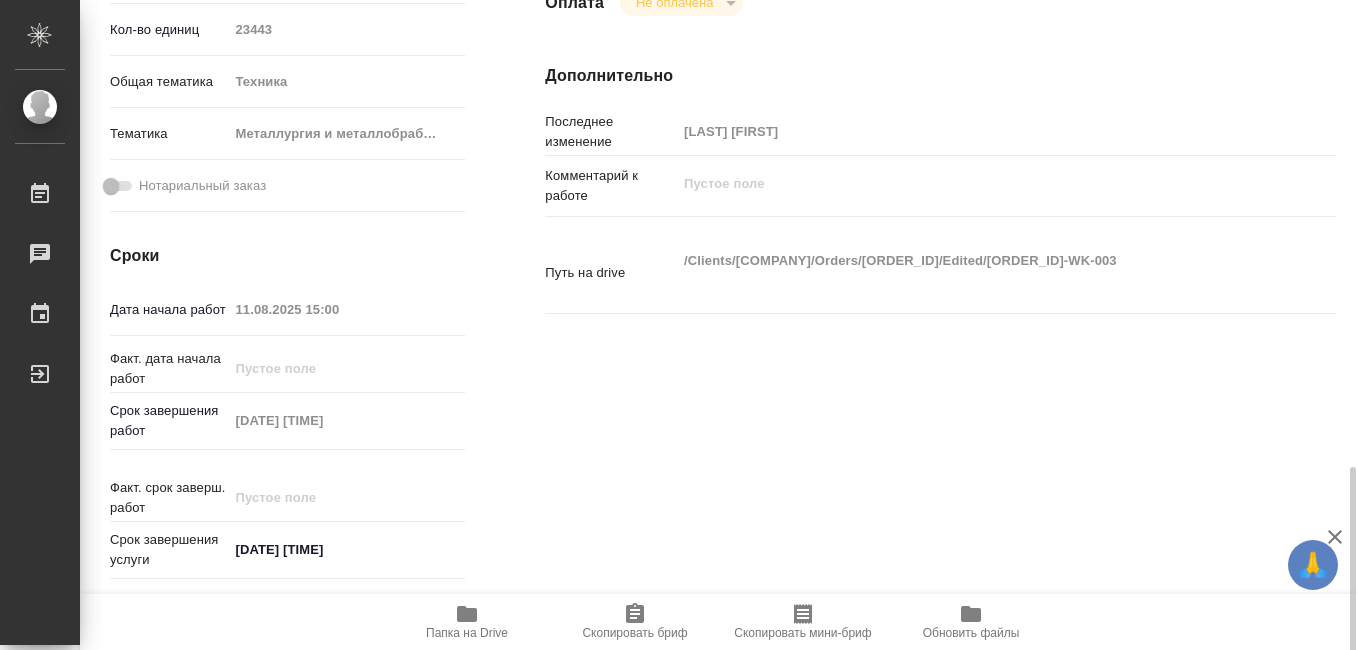 scroll, scrollTop: 1056, scrollLeft: 0, axis: vertical 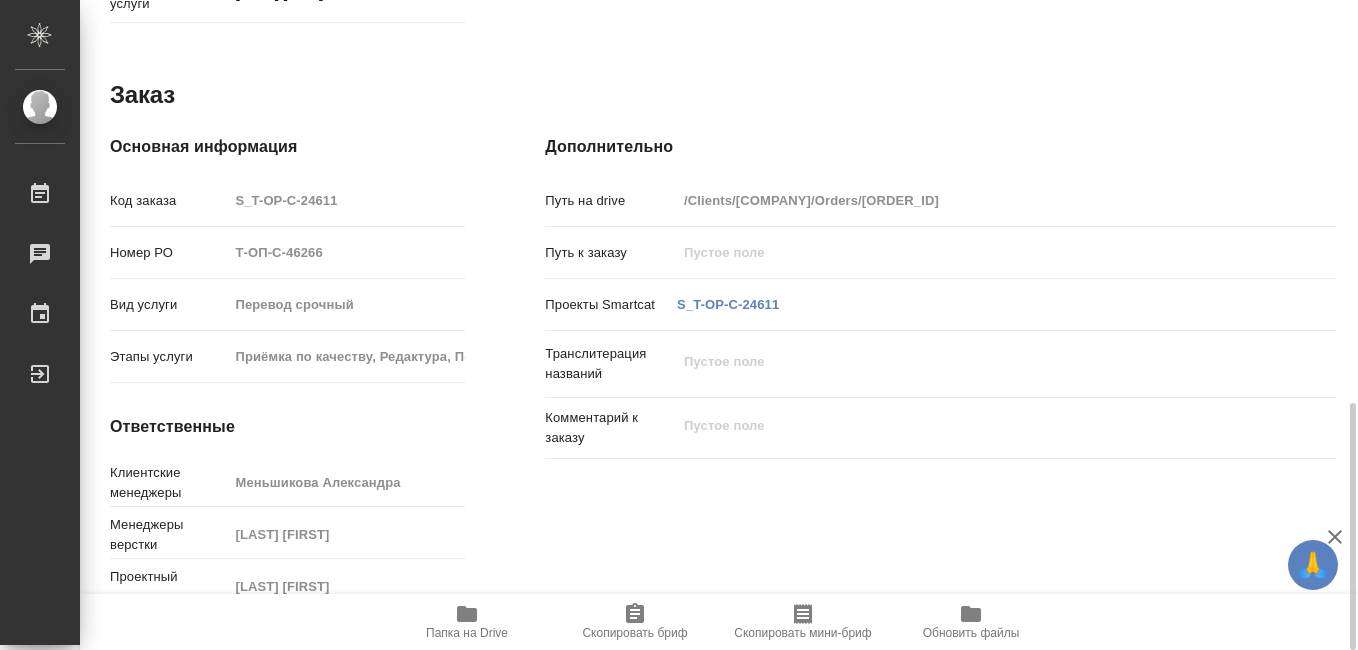 click 